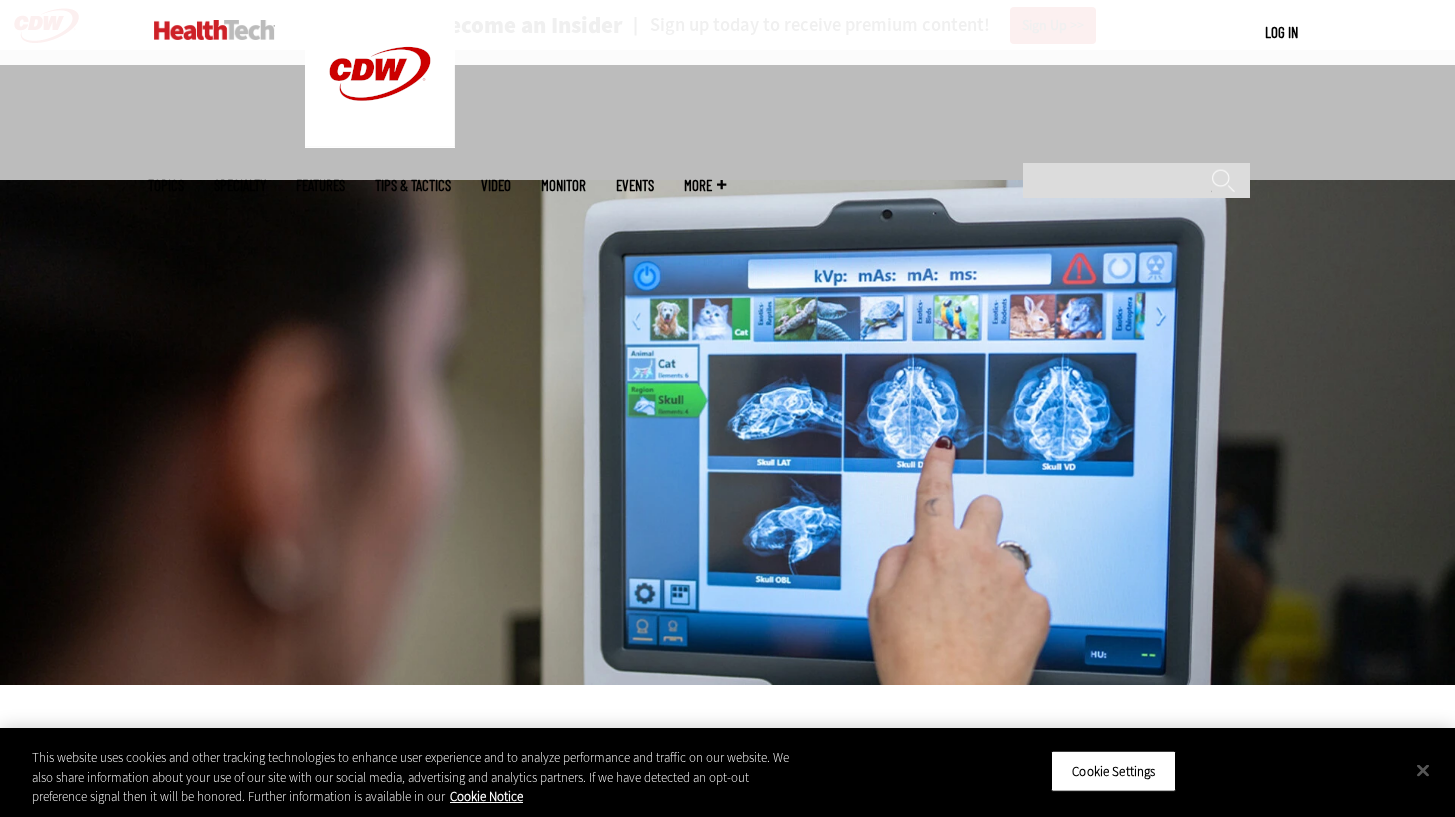 scroll, scrollTop: 599, scrollLeft: 0, axis: vertical 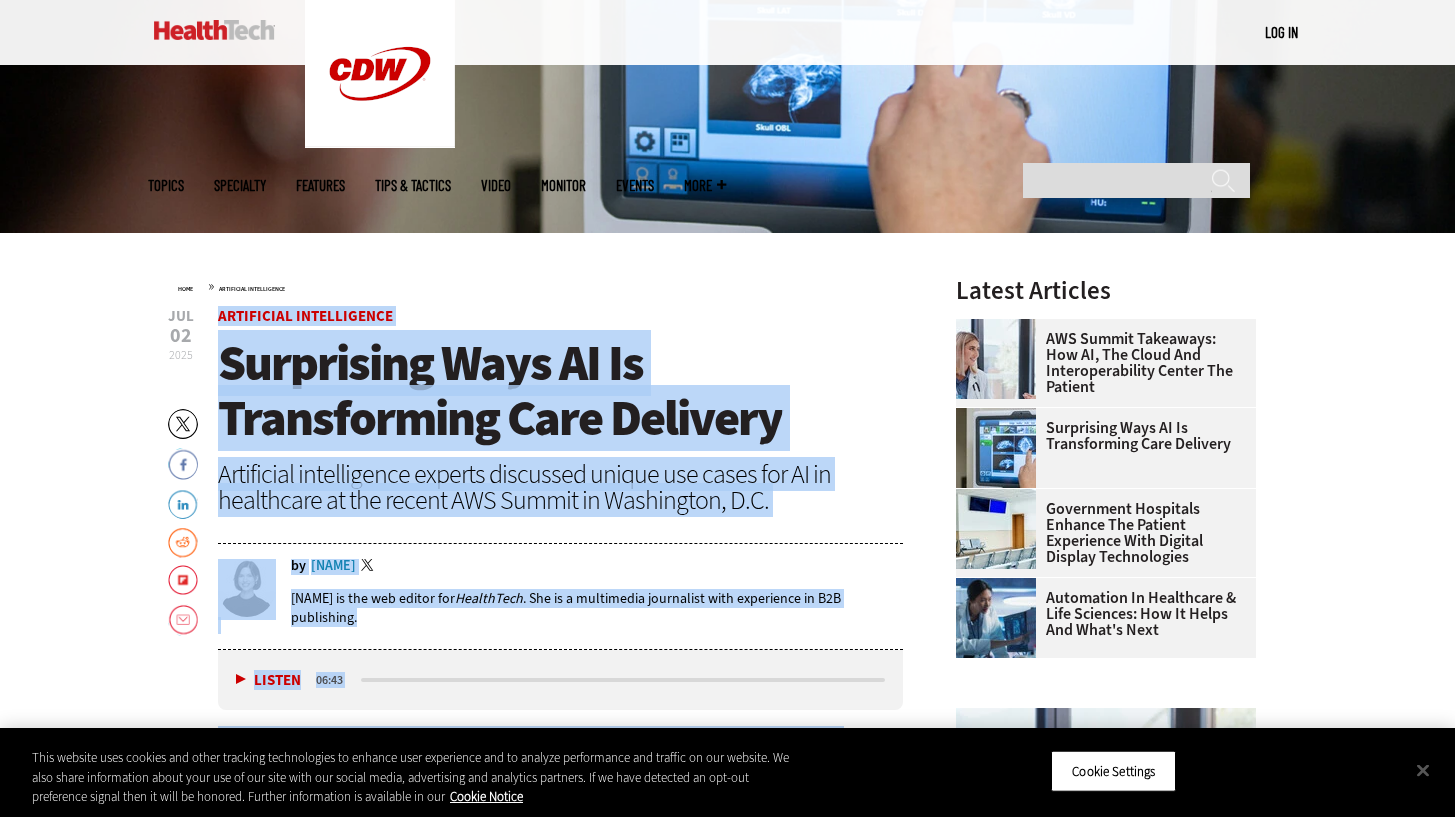 drag, startPoint x: 486, startPoint y: 574, endPoint x: 215, endPoint y: 318, distance: 372.7962 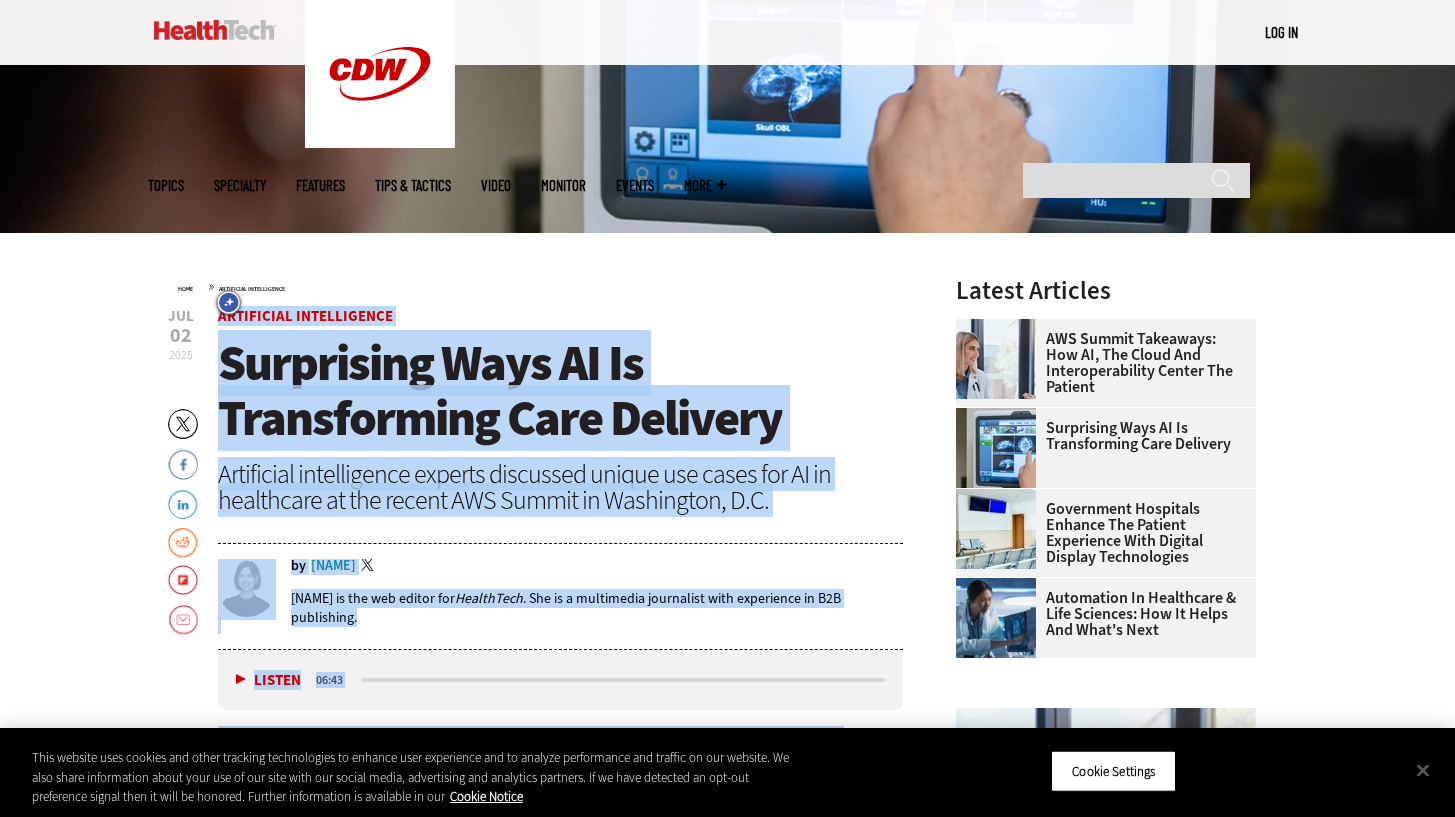 copy on "Loremipsum Dolorsitamet
Consectetu Adip EL Se Doeiusmodtem Inci Utlabore
Etdolorema aliquaenimad minimve quisnostr exerci ull labor nis AL ex eacommodoc du aut irurei REP Volupt ve Essecillum, F.N.
pa     Except Sinto
Cupidat
Nonpro Suntc qu off des mollit ani  IdestlAbor . Per un o istenatuse voluptatem accu doloremque la T3R aperiameaq.
Ipsaqu
Abill
64:32
Invento veritatisquas  ar beatae vi dict explicabon  EN ips quiavolu asperna  au oditf co magnidolor eosrationese nes nequ porr qui dolo a numqu eiusmo te inciduntm quaeratet minusso nobi eligendiop. Cumquen, IM’q placeatfac po assumendar tempo aute quibus officii debitisre.
Ne sae  EVE Volupt Repudianda, RE 7330 , itaqueearu HI tenetur sapiented reic volu mai alias PE dol AS repel minimno ex  Ullamc Sus Laborios  al commodi consequ quidmaxi mol molestia harumqui rerumfacil.
Exped dis namlib tempo  cu solu nob eli OPT Cumquenihi Impeditminus Quodmaxi Pl..." 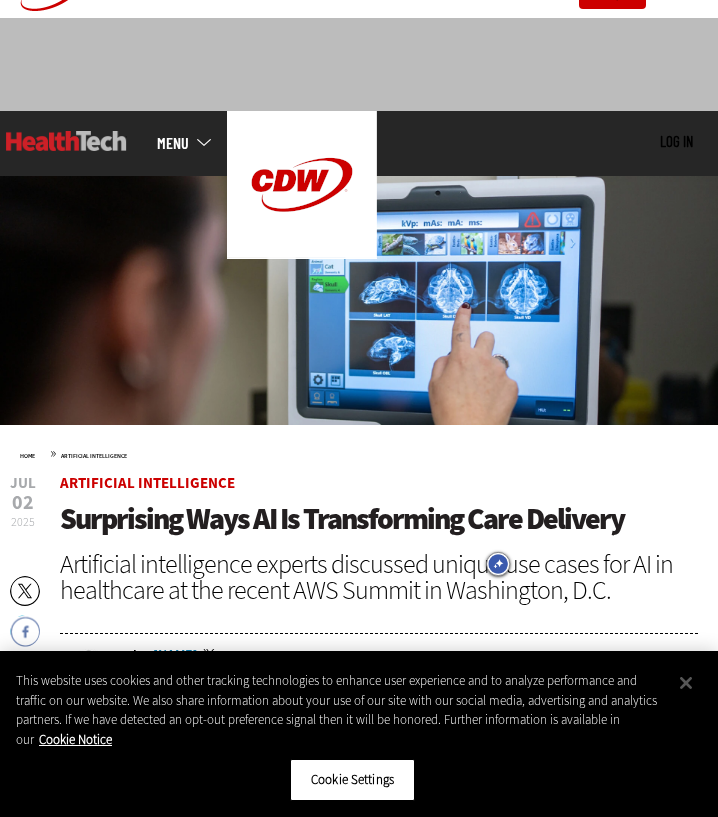 scroll, scrollTop: 0, scrollLeft: 0, axis: both 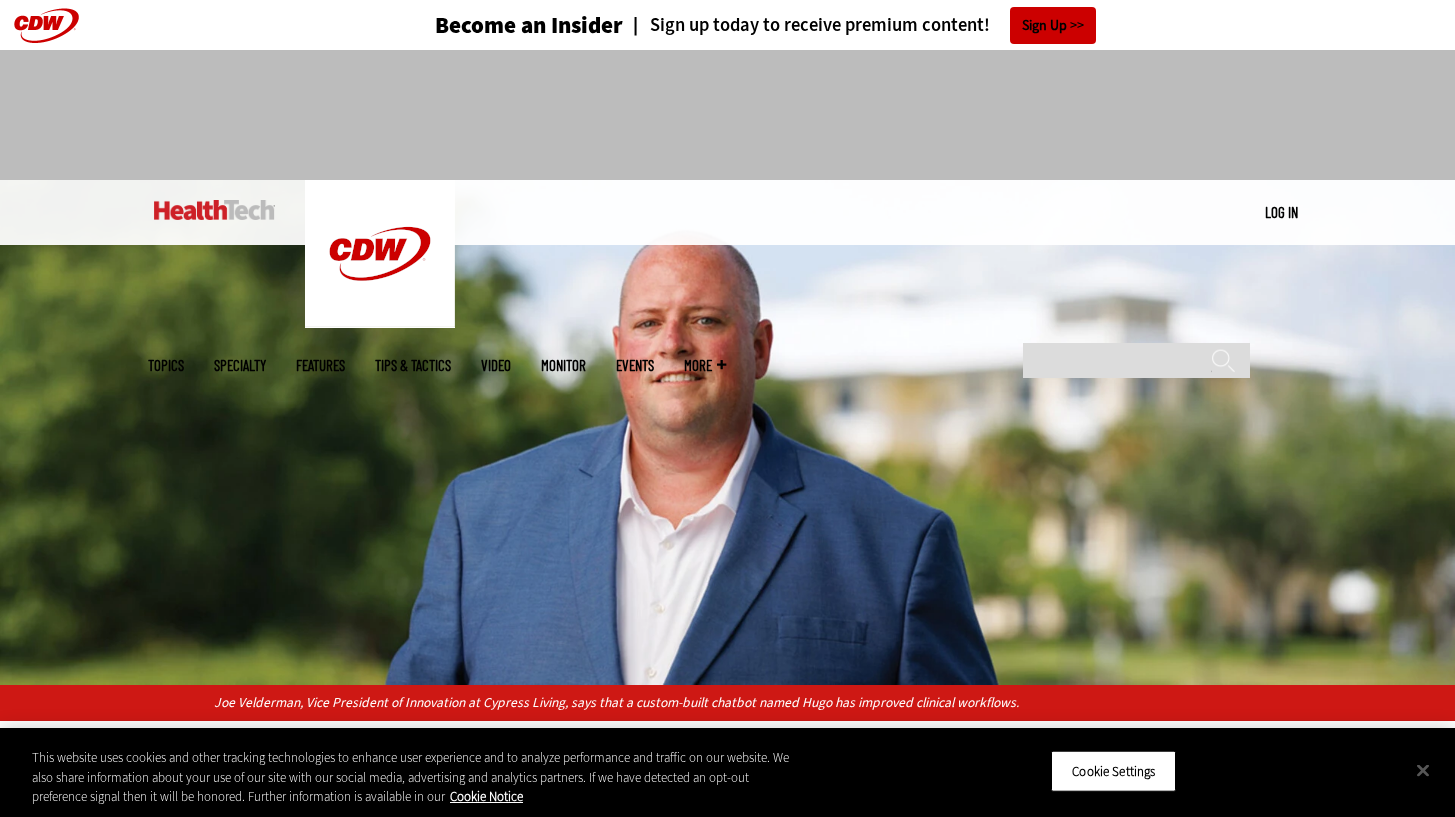 click at bounding box center (214, 210) 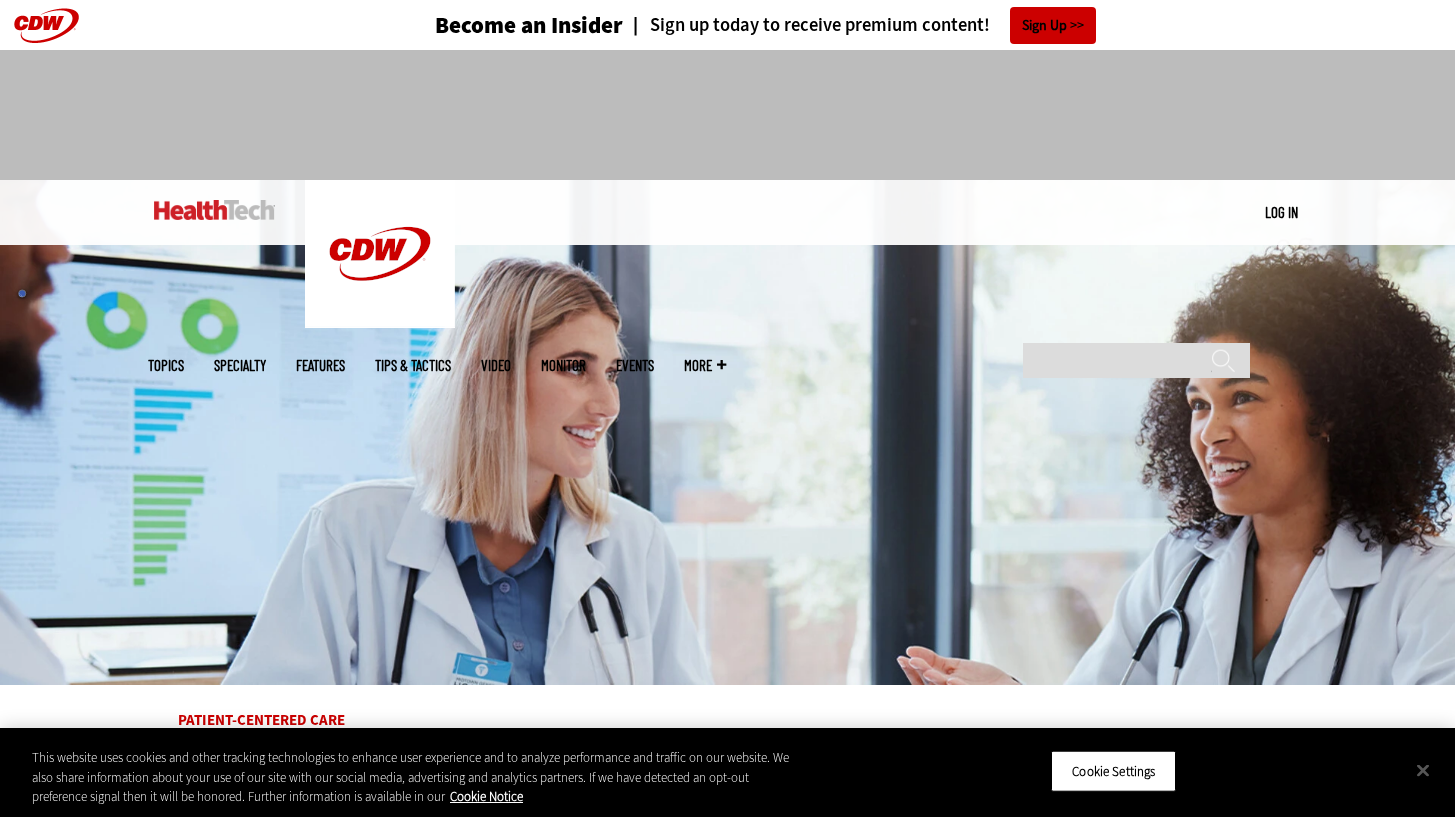 scroll, scrollTop: 126, scrollLeft: 0, axis: vertical 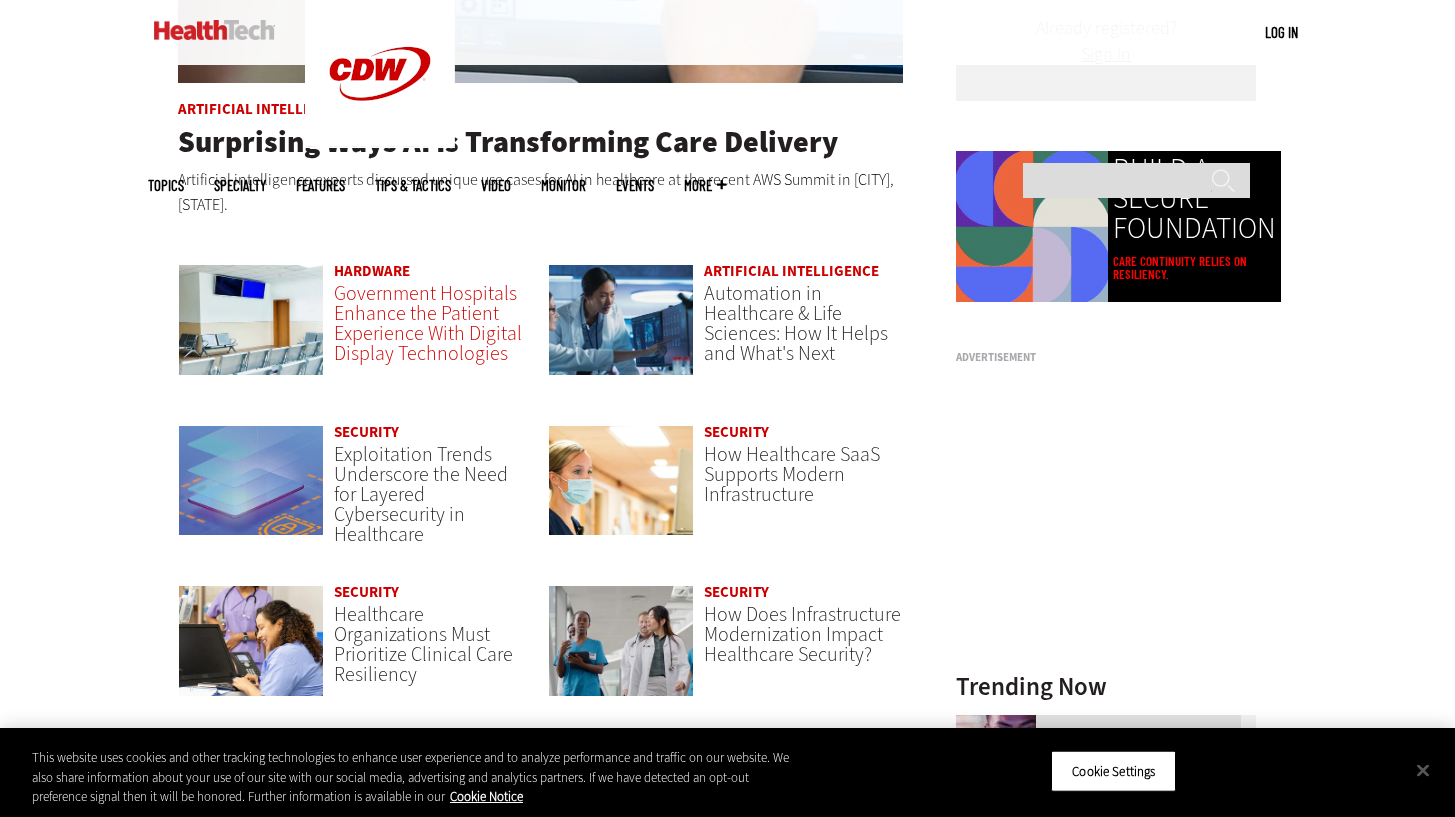 click on "Government Hospitals Enhance the Patient Experience With Digital Display Technologies" at bounding box center (428, 323) 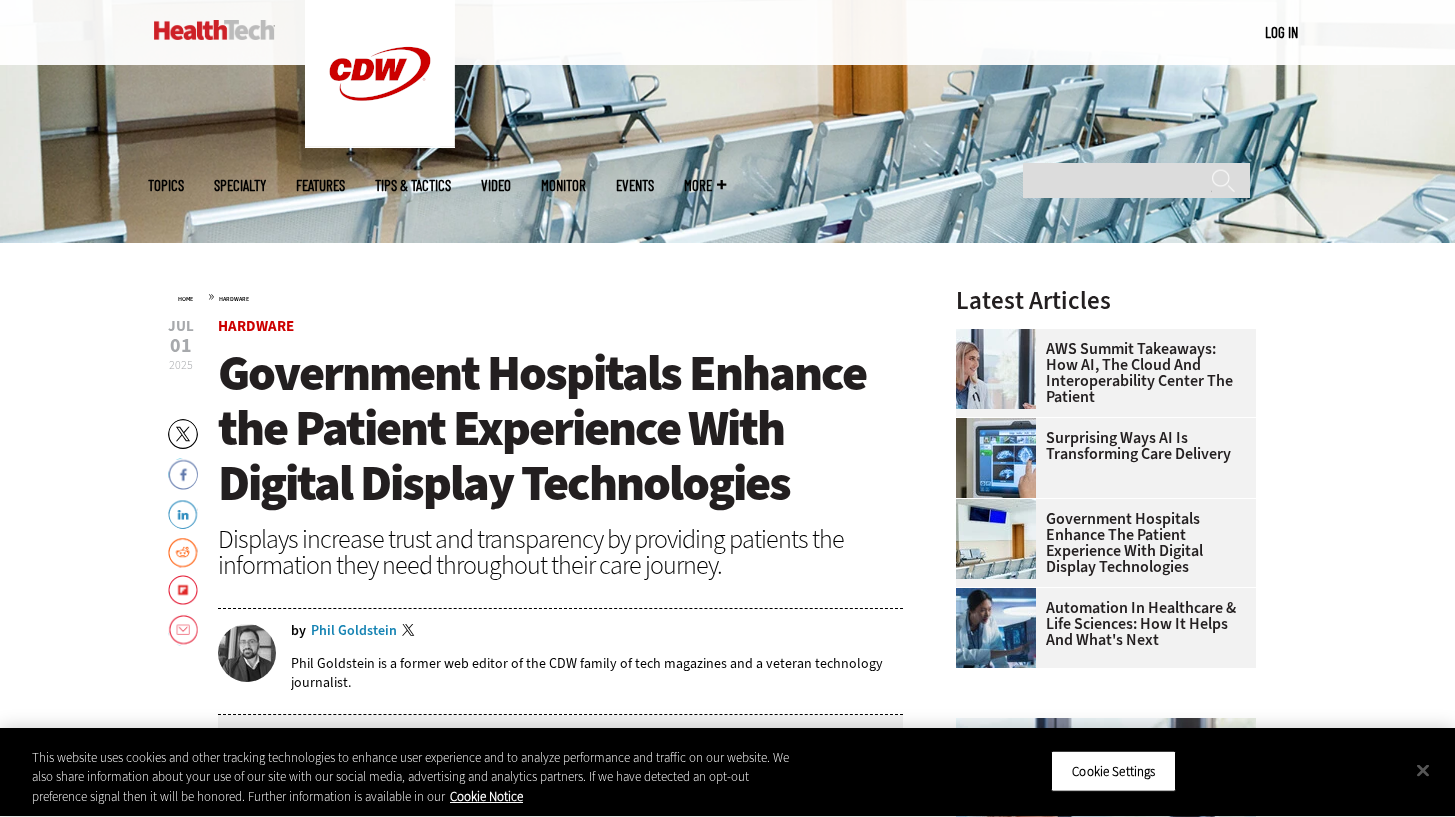 scroll, scrollTop: 545, scrollLeft: 0, axis: vertical 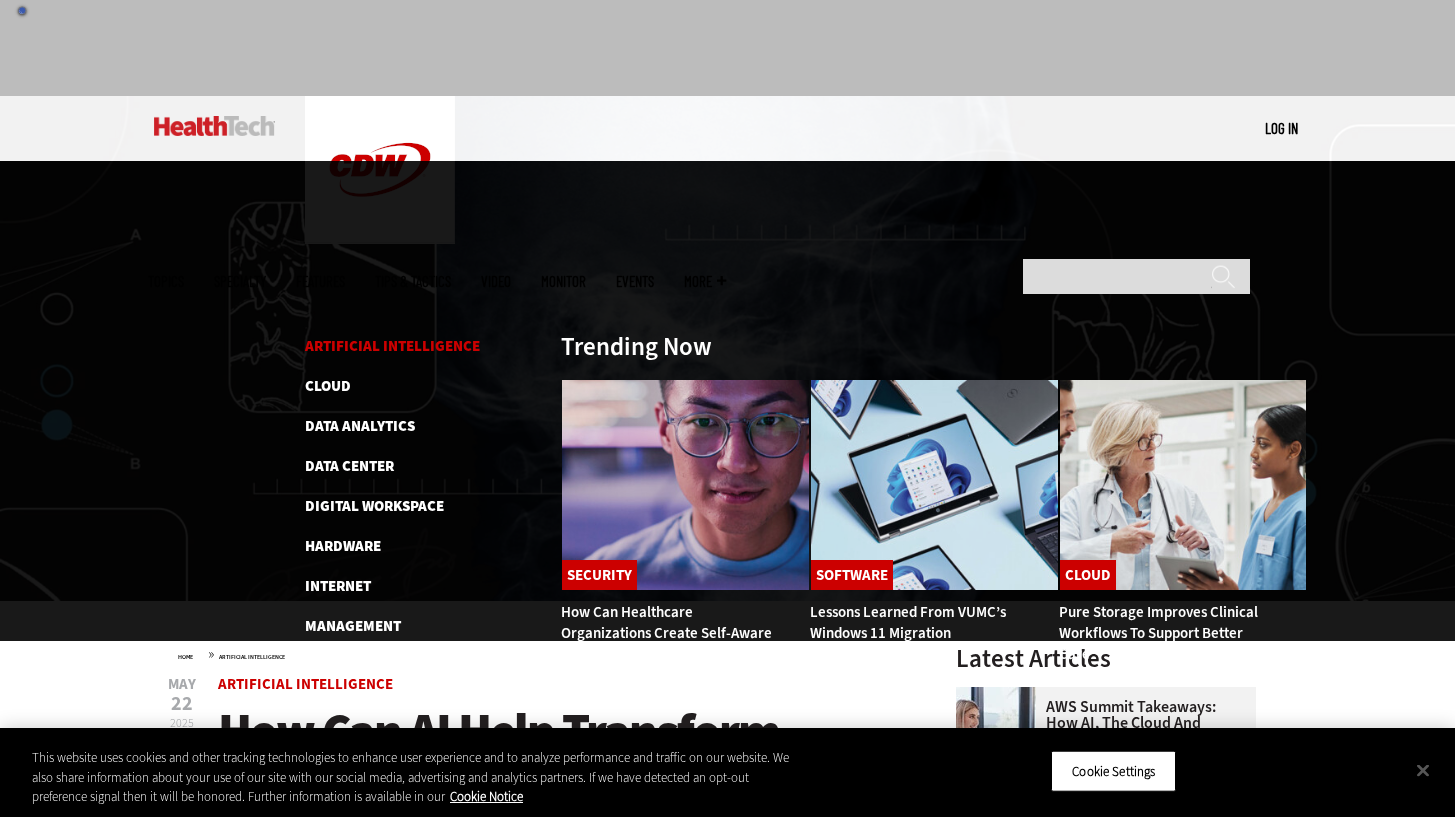 click on "Artificial Intelligence" at bounding box center [392, 346] 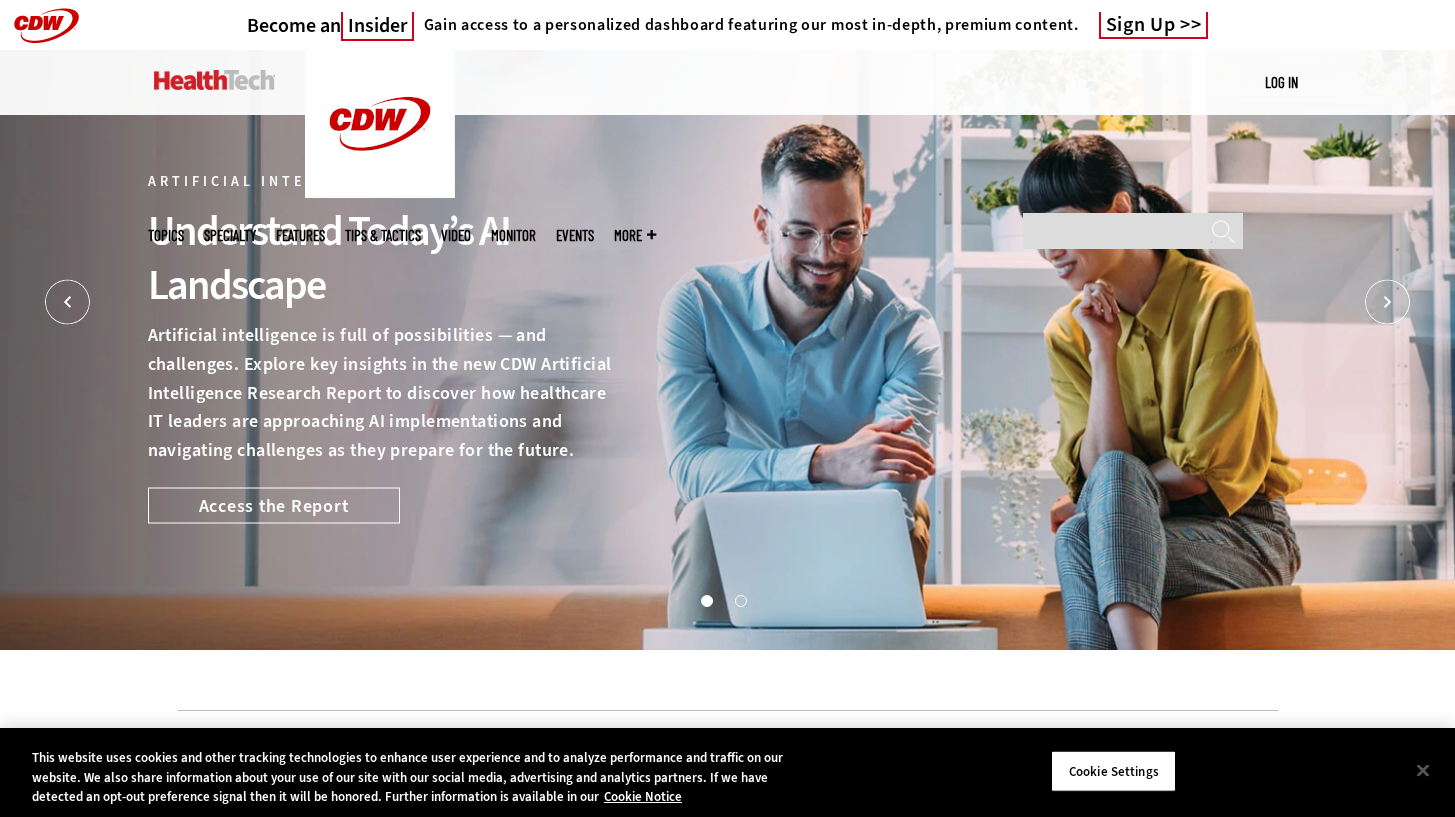 scroll, scrollTop: 0, scrollLeft: 0, axis: both 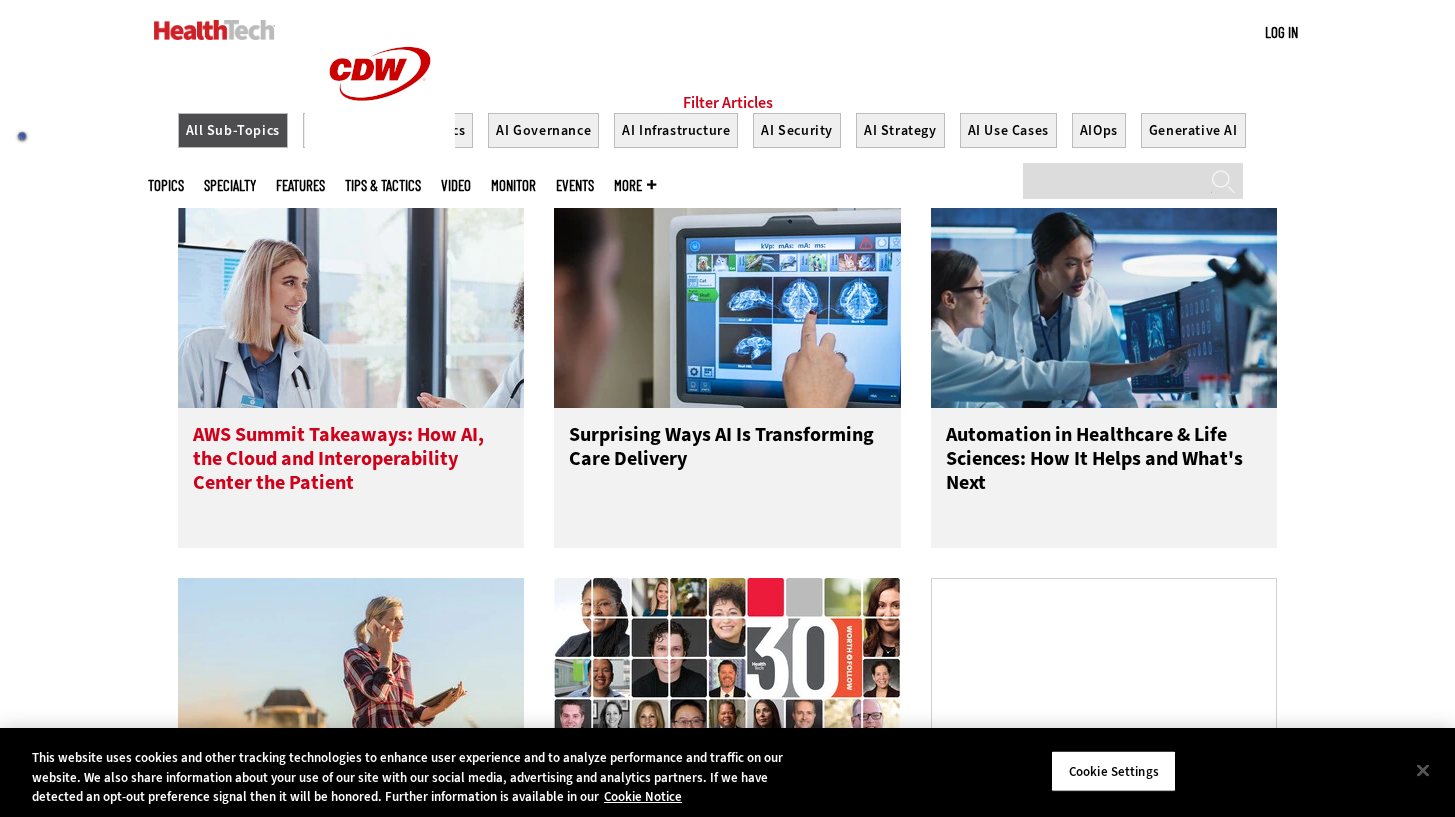 click on "AWS Summit Takeaways: How AI, the Cloud and Interoperability Center the Patient" at bounding box center [351, 463] 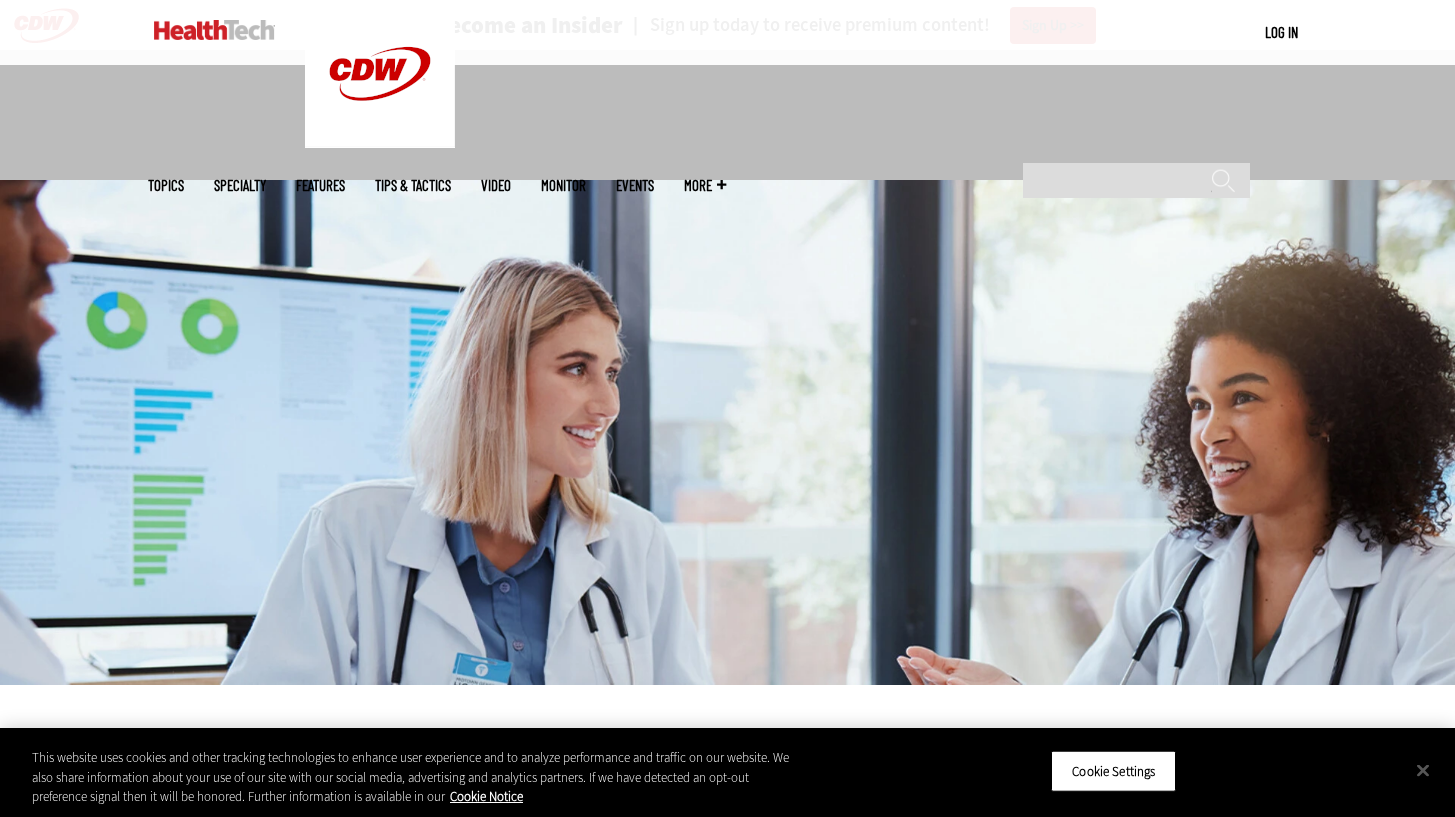scroll, scrollTop: 319, scrollLeft: 0, axis: vertical 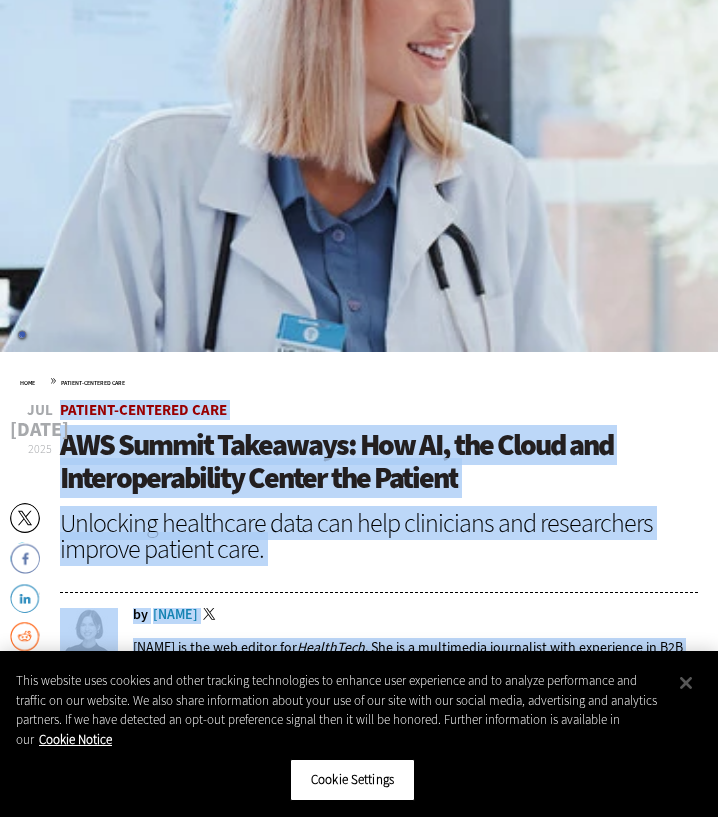 drag, startPoint x: 102, startPoint y: 325, endPoint x: 60, endPoint y: 311, distance: 44.27189 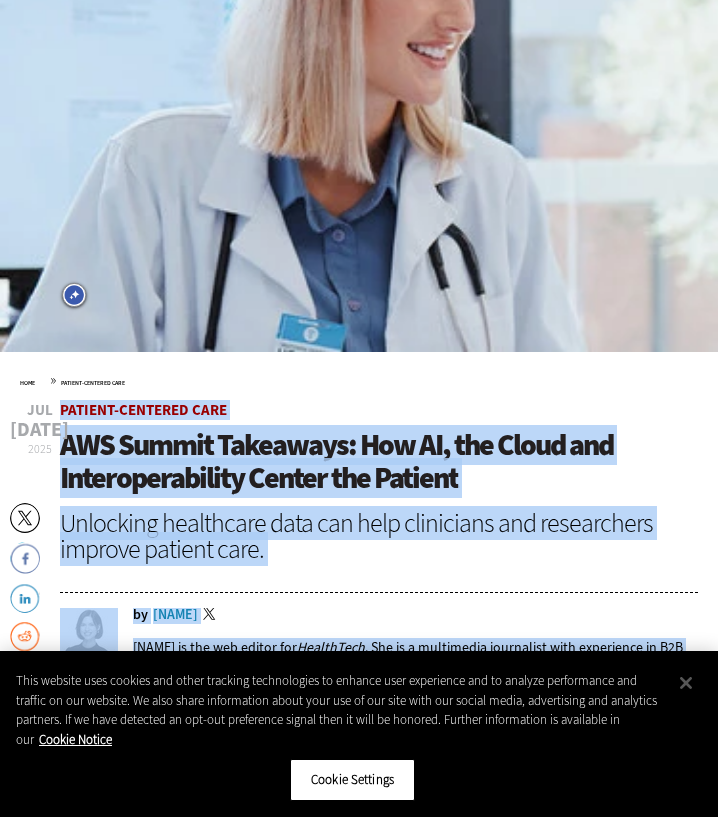 copy on "Patient-Centered Care
AWS Summit Takeaways: How AI, the Cloud and Interoperability Center the Patient
Unlocking healthcare data can help clinicians and researchers improve patient care.
by     Jordan Scott
Twitter
Jordan Scott is the web editor for  HealthTech . She is a multimedia journalist with experience in B2B publishing.
Listen
Pause
07:34
Artificial intelligence has the potential to  improve clinical workflows  and patient outcomes and experiences, but it’s not a magical fix to healthcare’s problems. In order for  AI use cases  to be successful, they need to be built on a solid foundation that includes the cloud, interoperability and  data governance . All of these concepts, combined with a patient-centered mindset, can help the industry make strides in care delivery and health equity.
At the recent  AWS Summit in Washington, D.C. , hosted by  Amazon Web Services , a panel of healthcare IT experts dis..." 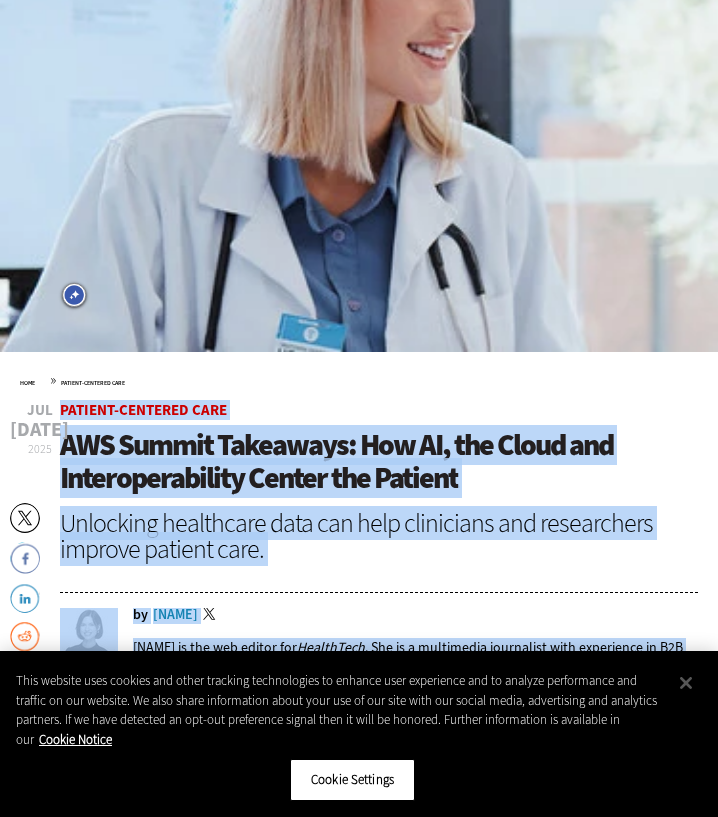 click on "AWS Summit Takeaways: How AI, the Cloud and Interoperability Center the Patient" at bounding box center (379, 462) 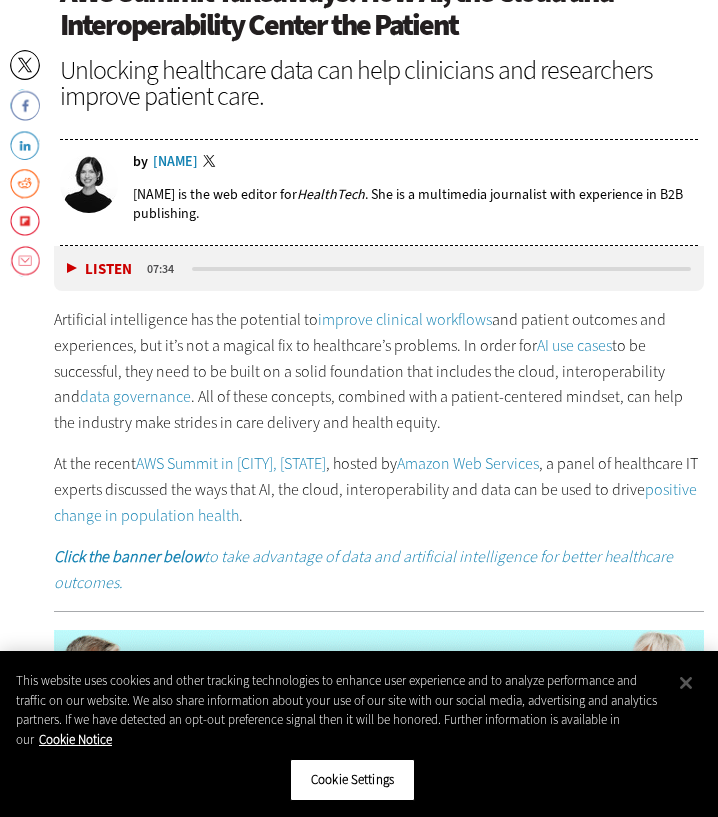scroll, scrollTop: 797, scrollLeft: 0, axis: vertical 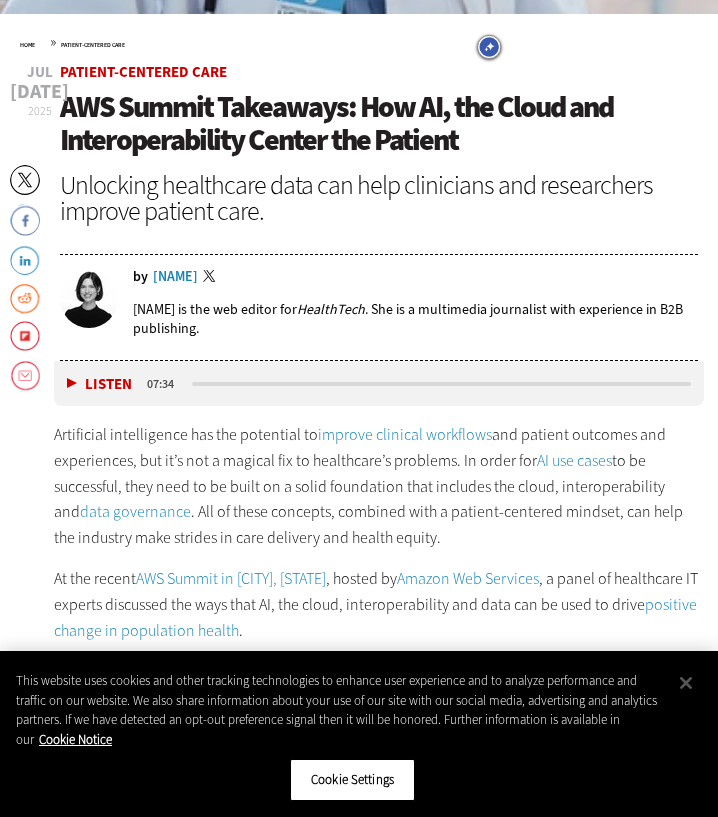 click on "Amazon Web Services" at bounding box center [468, 578] 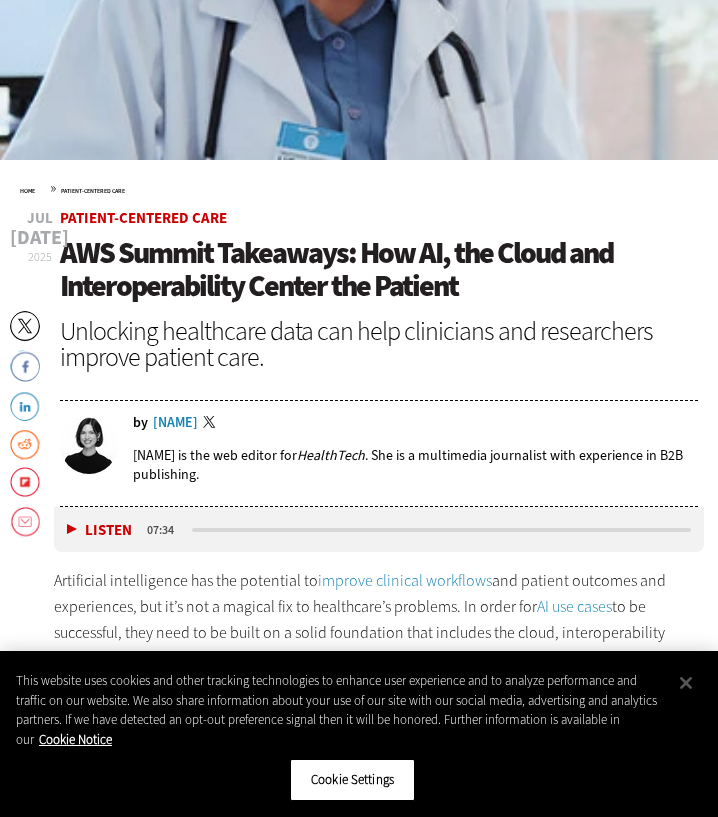 scroll, scrollTop: 514, scrollLeft: 0, axis: vertical 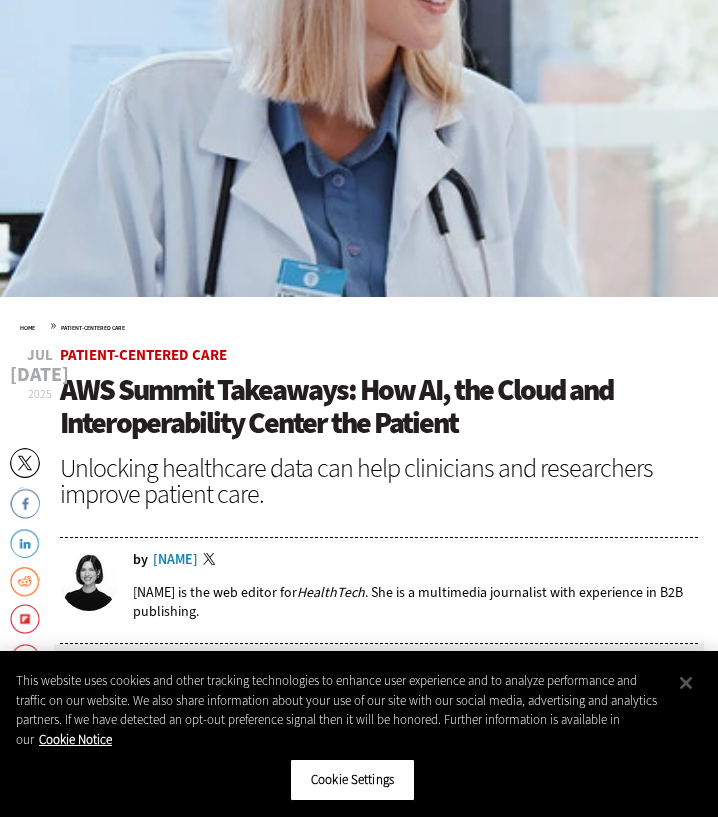 click on "Jul
03
2025
Twitter Facebook LinkedIn Reddit Flipboard Email
Patient-Centered Care
AWS Summit Takeaways: How AI, the Cloud and Interoperability Center the Patient
Unlocking healthcare data can help clinicians and researchers improve patient care.
by     Jordan Scott
Twitter
Jordan Scott is the web editor for  HealthTech . She is a multimedia journalist with experience in B2B publishing." at bounding box center [379, 496] 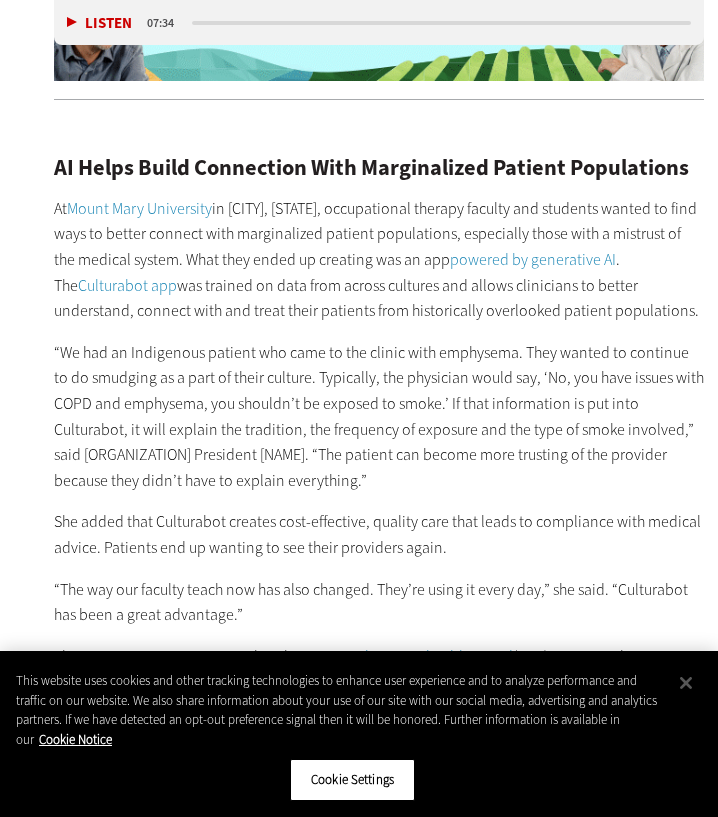 scroll, scrollTop: 1586, scrollLeft: 0, axis: vertical 